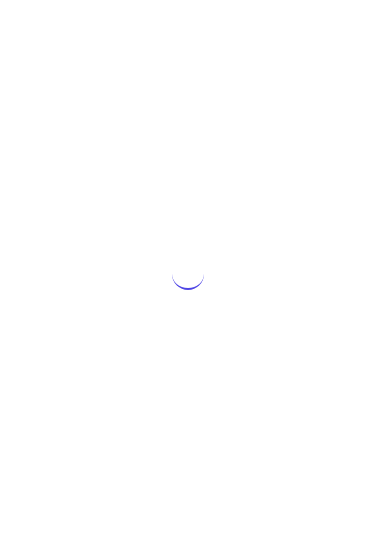 scroll, scrollTop: 0, scrollLeft: 0, axis: both 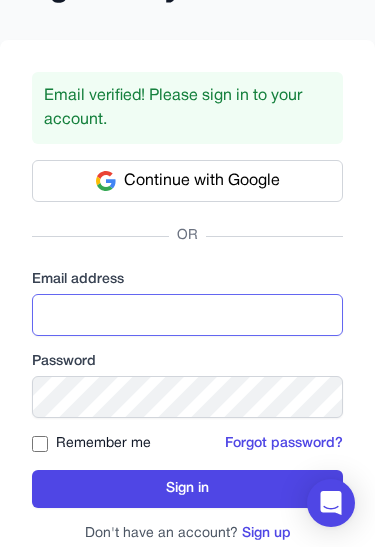 click at bounding box center (187, 316) 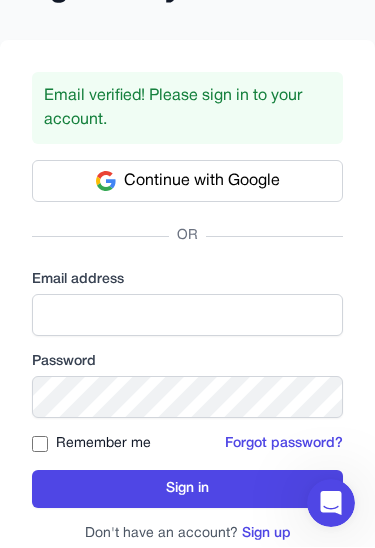 scroll, scrollTop: 100, scrollLeft: 0, axis: vertical 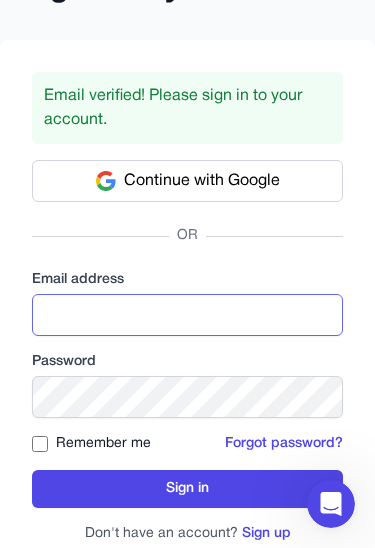 click at bounding box center (187, 315) 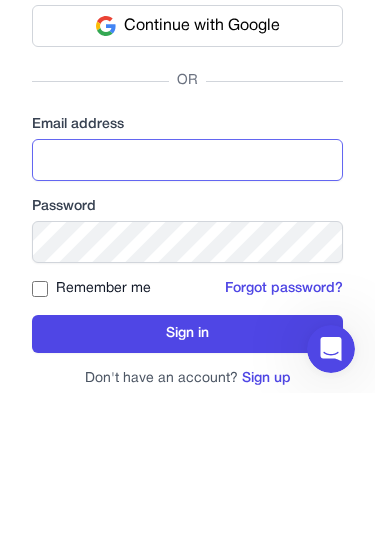 scroll, scrollTop: 99, scrollLeft: 0, axis: vertical 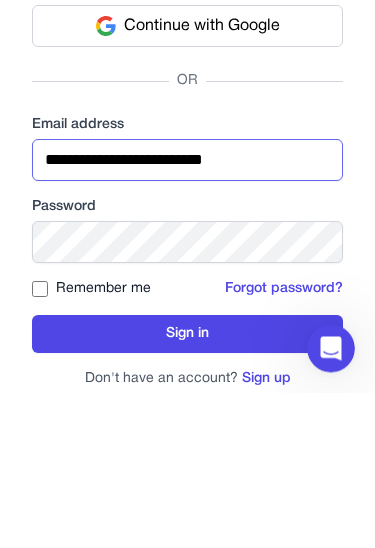 type on "**********" 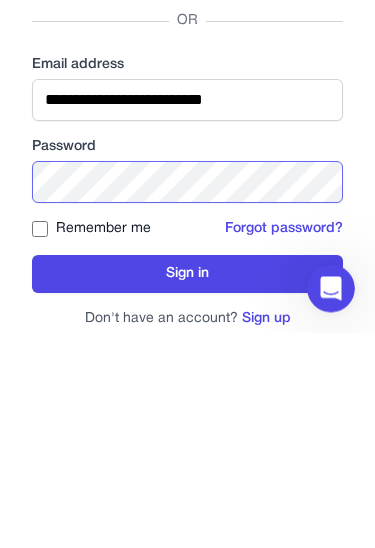 scroll, scrollTop: 131, scrollLeft: 0, axis: vertical 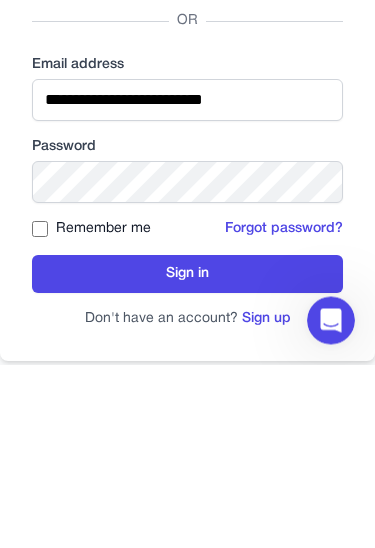 click on "Remember me" at bounding box center (103, 413) 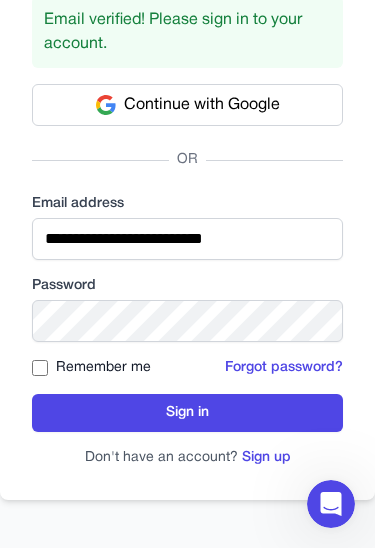 click on "Sign in" at bounding box center [187, 413] 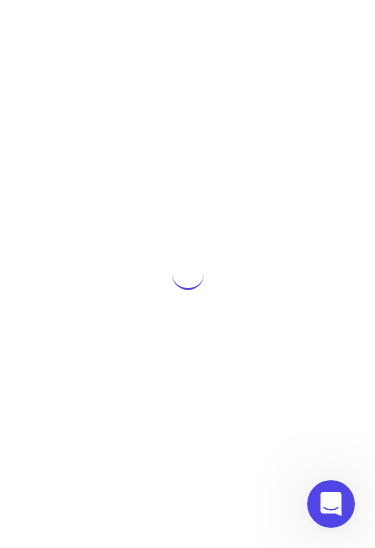 scroll, scrollTop: 77, scrollLeft: 0, axis: vertical 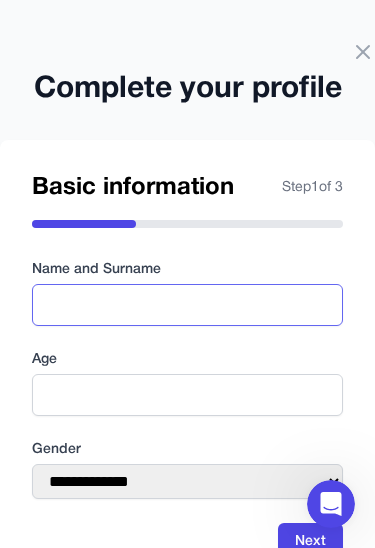 click at bounding box center [187, 305] 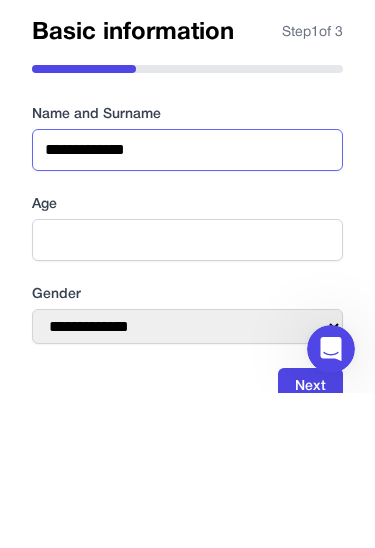 type on "**********" 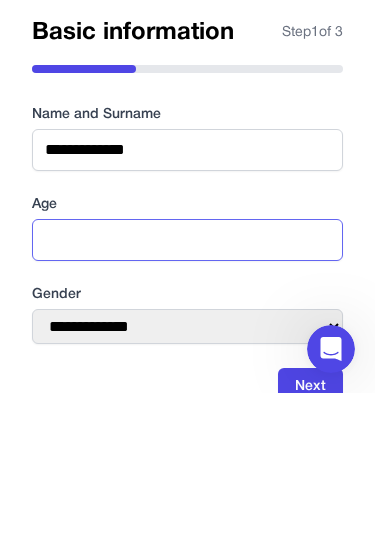 click at bounding box center (187, 395) 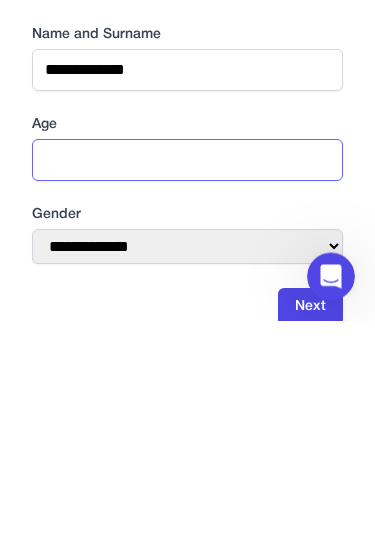 type on "**" 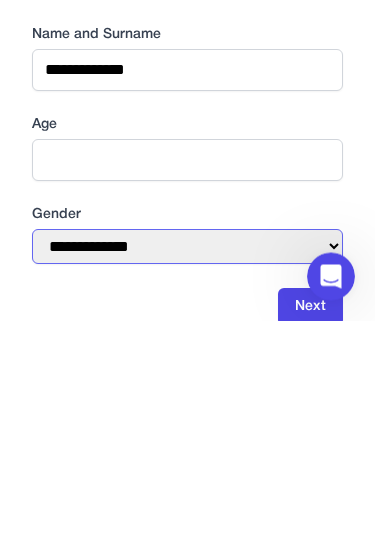 click on "**********" at bounding box center (187, 474) 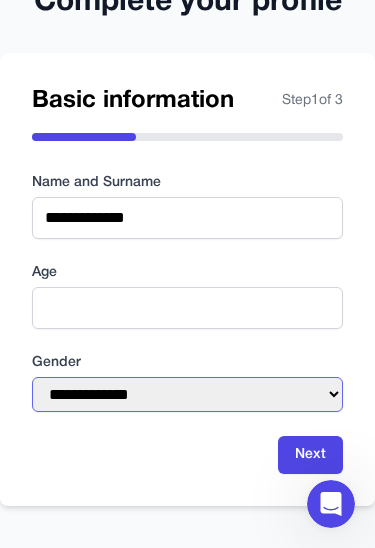 select on "******" 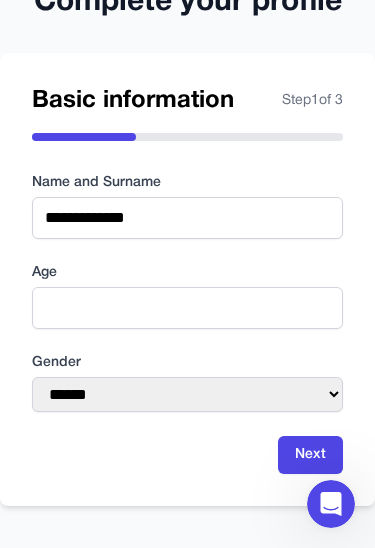 click on "Next" at bounding box center (310, 455) 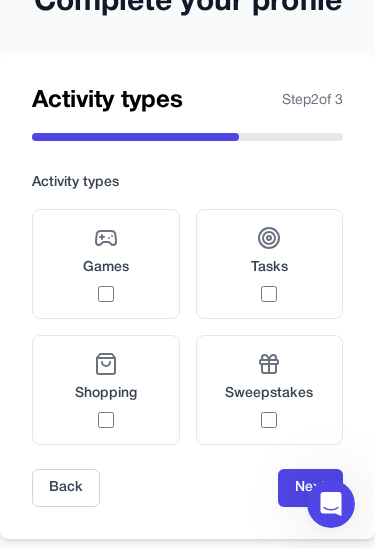 click on "Games" at bounding box center [106, 264] 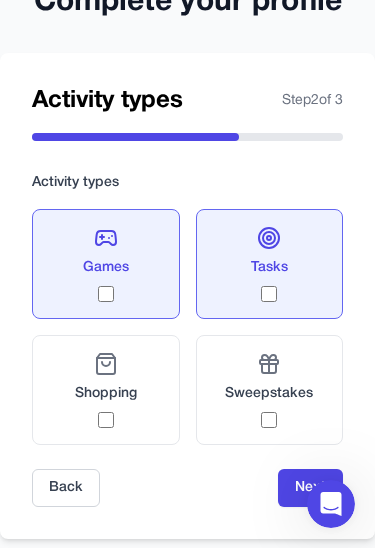 scroll, scrollTop: 126, scrollLeft: 0, axis: vertical 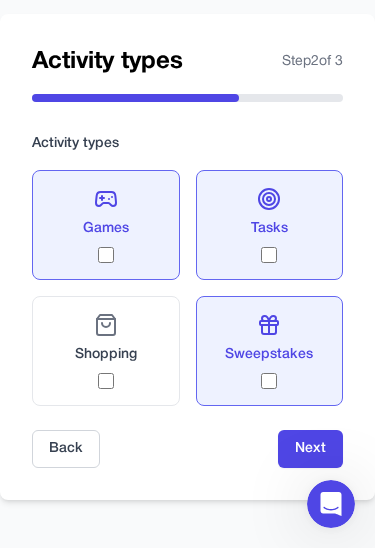 click on "Next" at bounding box center [310, 449] 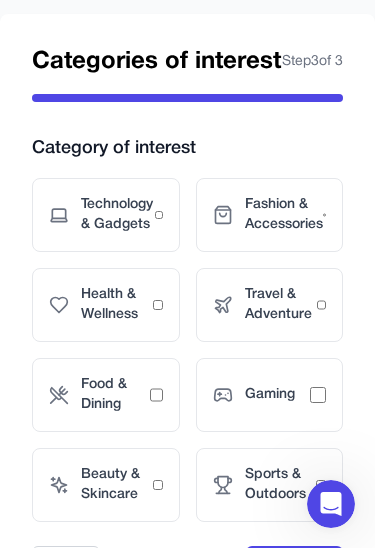 click on "Fashion & Accessories" at bounding box center [284, 215] 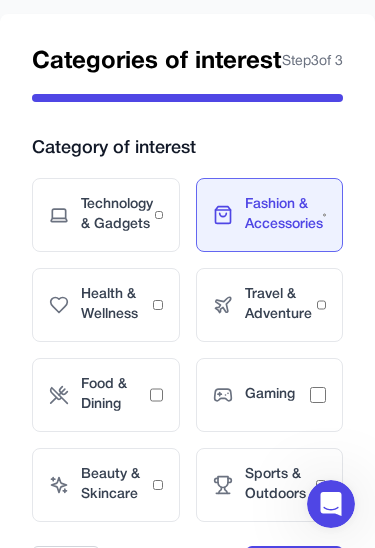 click on "Technology & Gadgets" at bounding box center (118, 215) 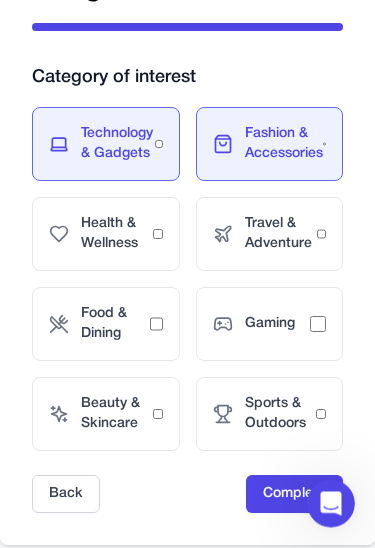 click on "Food & Dining" at bounding box center [106, 325] 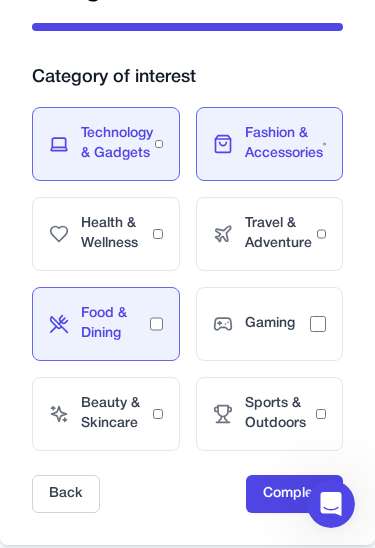 click on "Beauty & Skincare" at bounding box center [117, 414] 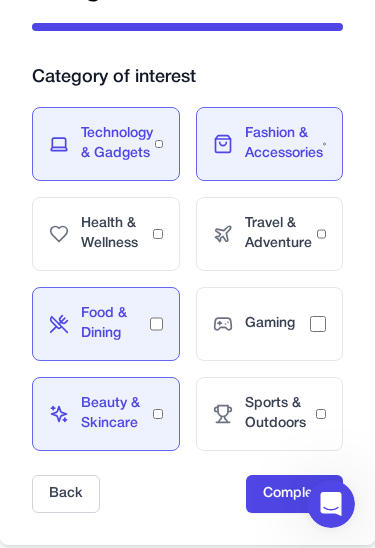 click on "Sports & Outdoors" at bounding box center [281, 414] 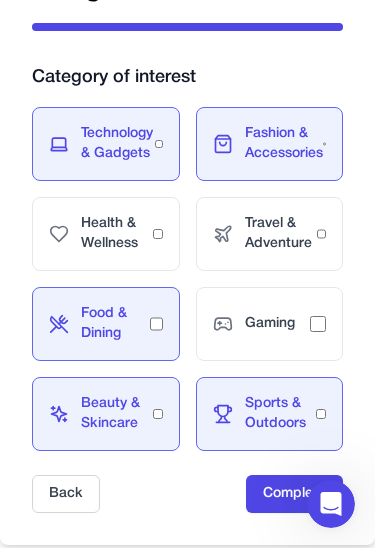 click on "Gaming" at bounding box center [278, 324] 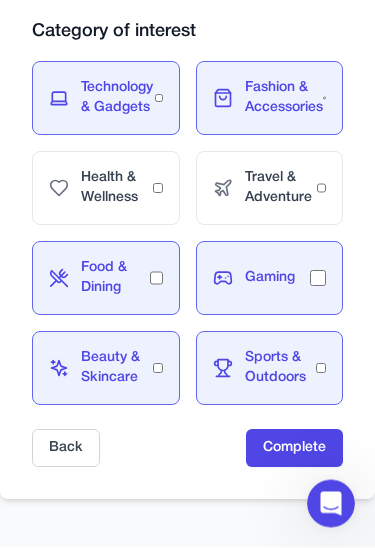 scroll, scrollTop: 274, scrollLeft: 0, axis: vertical 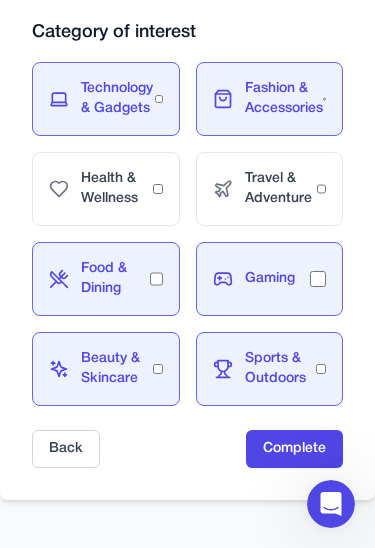 click on "Complete" at bounding box center (294, 449) 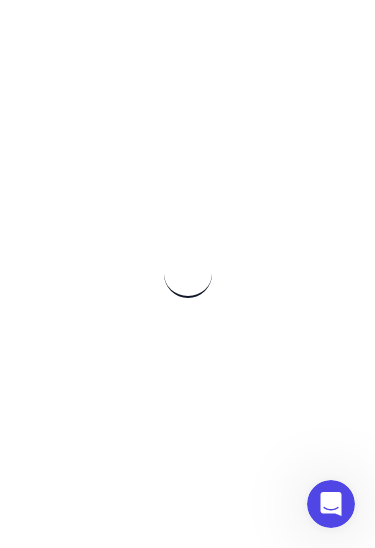 scroll, scrollTop: 77, scrollLeft: 0, axis: vertical 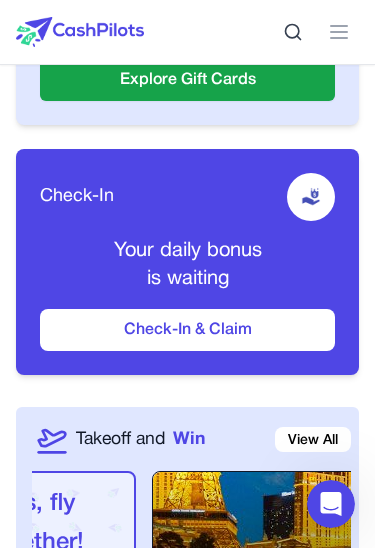 click on "Check-In & Claim" at bounding box center (187, 330) 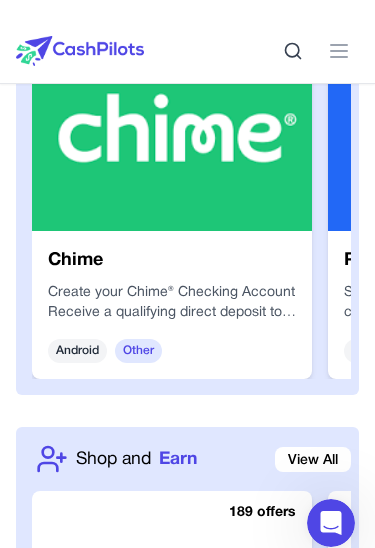 scroll, scrollTop: 2394, scrollLeft: 0, axis: vertical 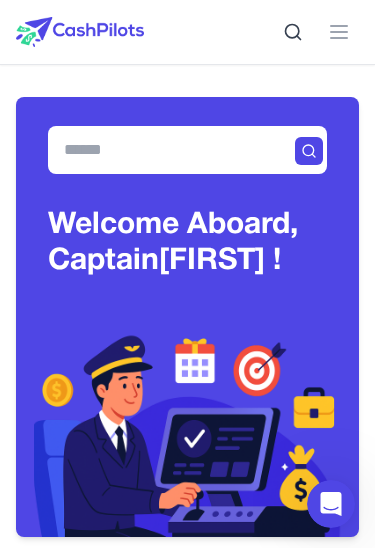 click at bounding box center (339, 32) 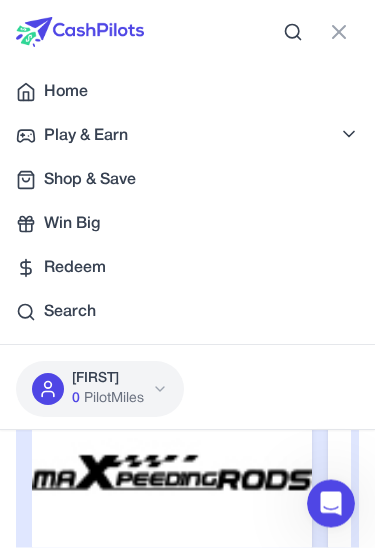 scroll, scrollTop: 2875, scrollLeft: 0, axis: vertical 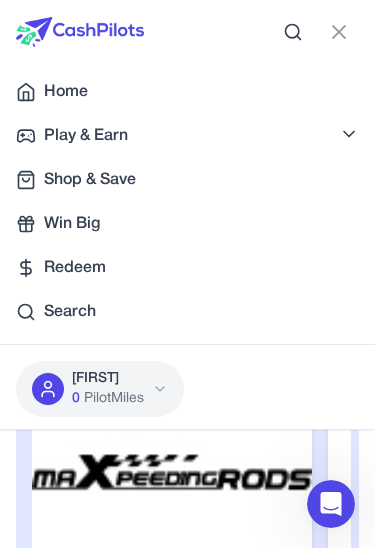 click 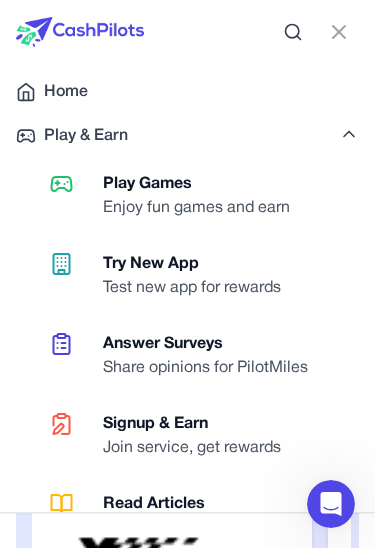 scroll, scrollTop: 0, scrollLeft: 0, axis: both 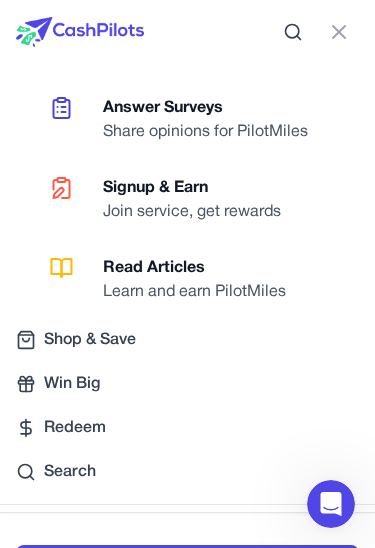 click on "Redeem" at bounding box center [187, 428] 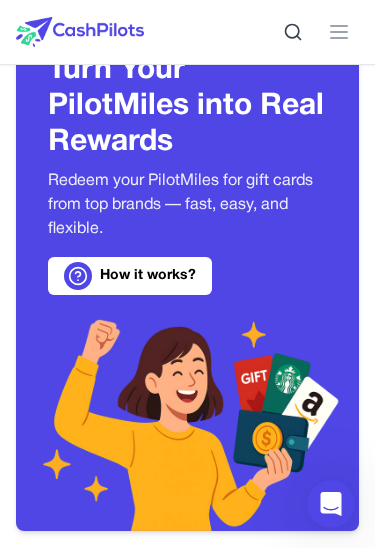 scroll, scrollTop: 54, scrollLeft: 0, axis: vertical 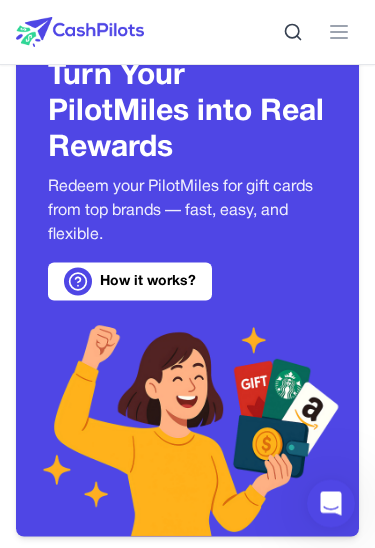 click on "How it works?" at bounding box center (130, 282) 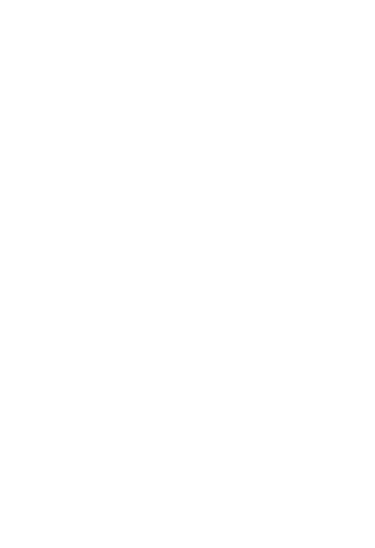 scroll, scrollTop: 0, scrollLeft: 0, axis: both 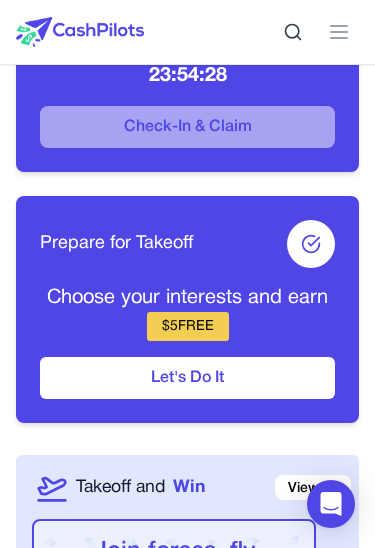 click on "$ 5  FREE" at bounding box center (188, 326) 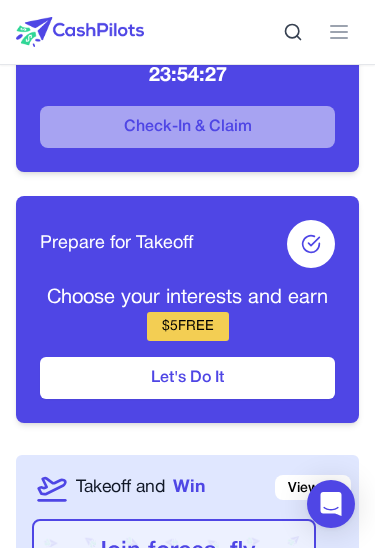 click on "$ 5  FREE" at bounding box center (188, 326) 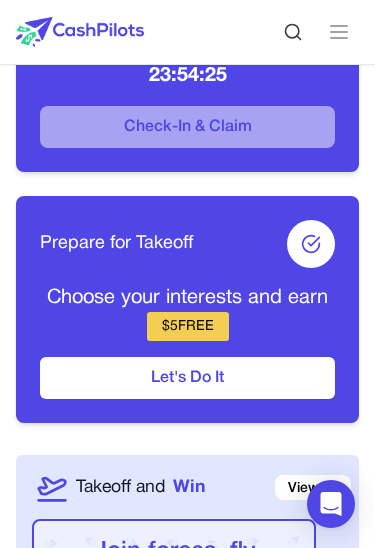 click on "$ 5  FREE" at bounding box center (188, 326) 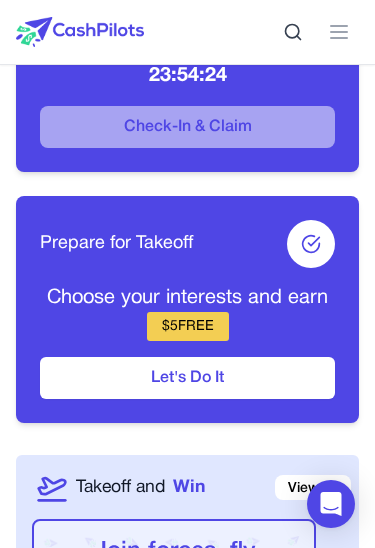 click on "Let's Do It" at bounding box center (187, 378) 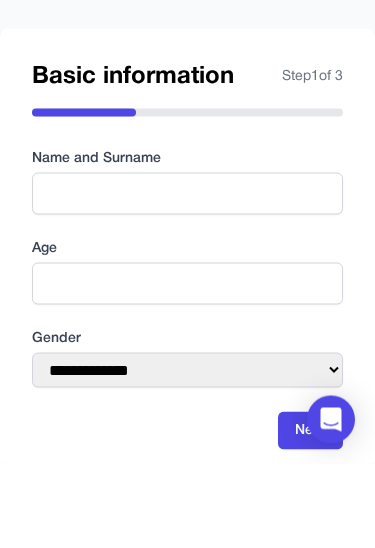 scroll, scrollTop: 110, scrollLeft: 0, axis: vertical 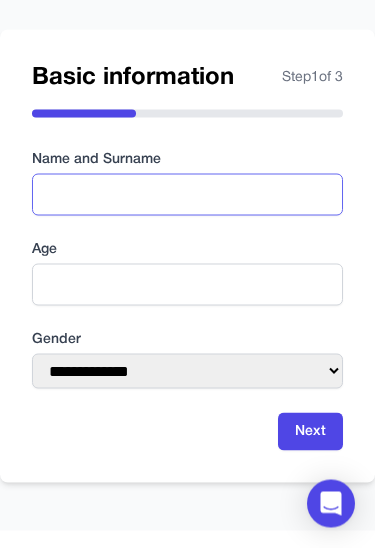 click at bounding box center (187, 195) 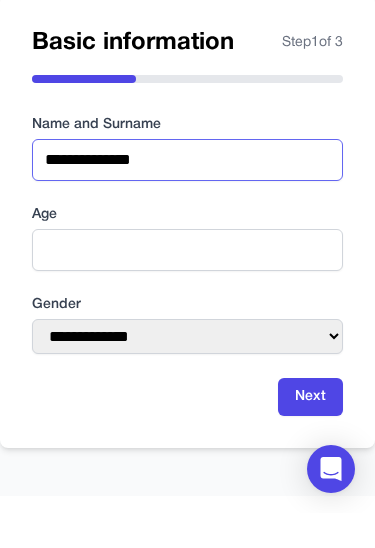 type on "**********" 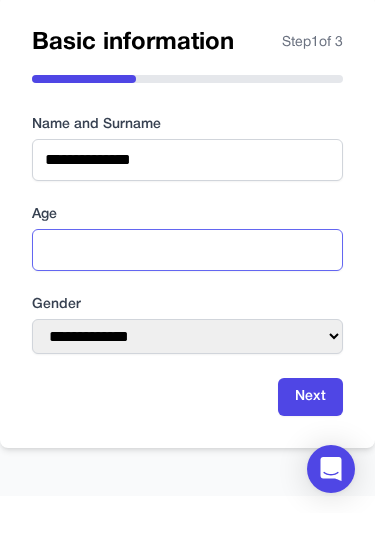 click at bounding box center [187, 285] 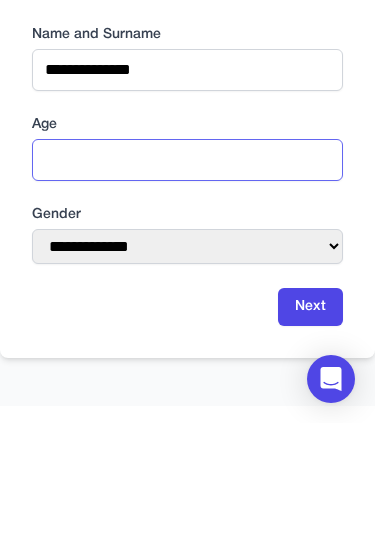 type on "**" 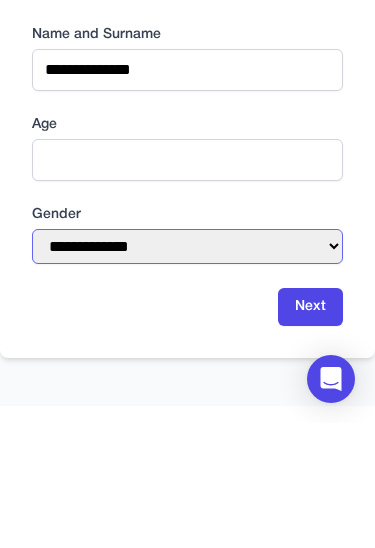 click on "[CREDIT CARD]" at bounding box center [187, 371] 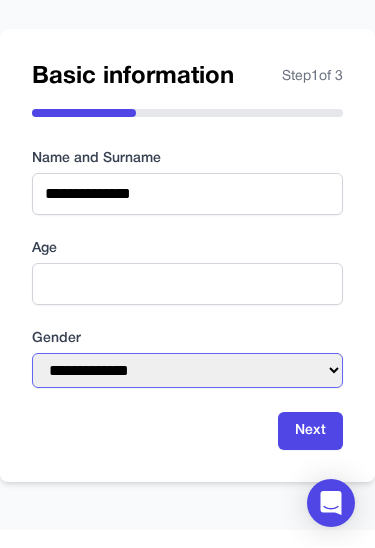 select on "******" 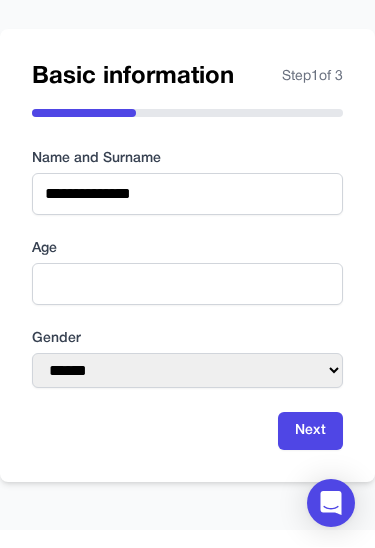 click on "Next" at bounding box center (310, 432) 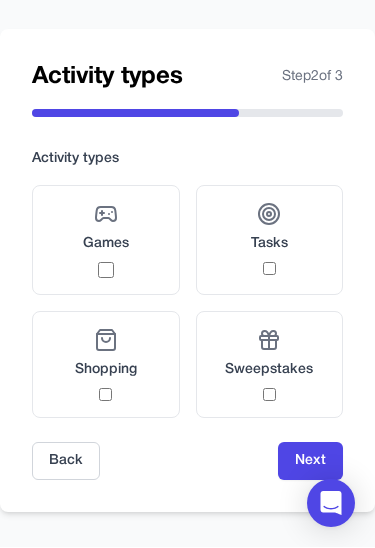 scroll, scrollTop: 111, scrollLeft: 0, axis: vertical 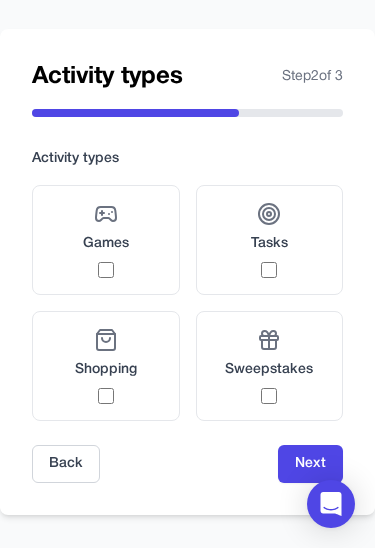 click on "Games" at bounding box center (106, 240) 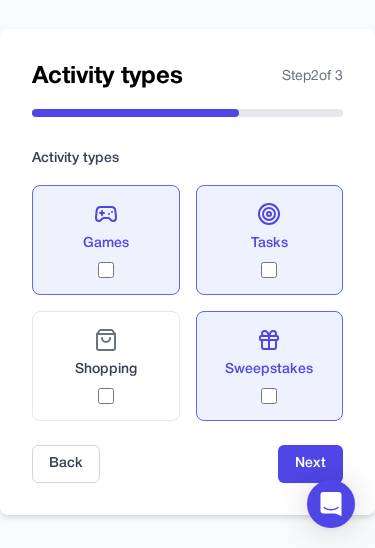 click on "Next" at bounding box center (310, 464) 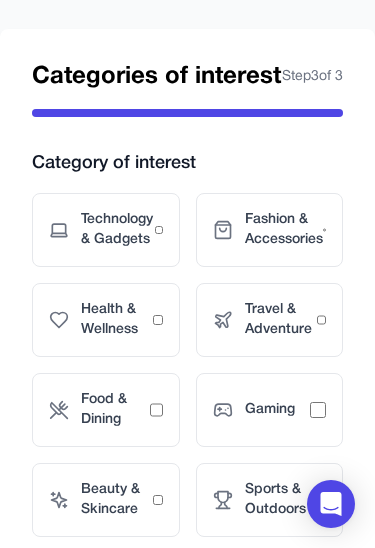 click on "Technology & Gadgets" at bounding box center [118, 230] 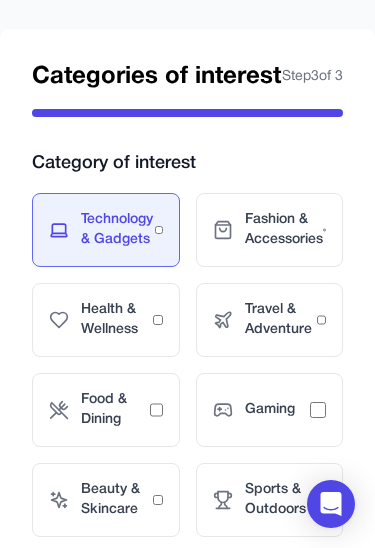 click on "Gaming" at bounding box center (278, 410) 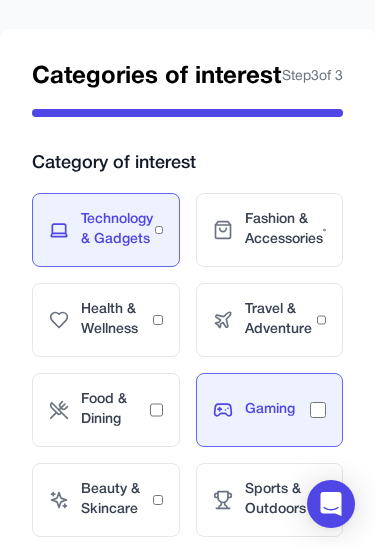 click on "Health & Wellness" at bounding box center [117, 320] 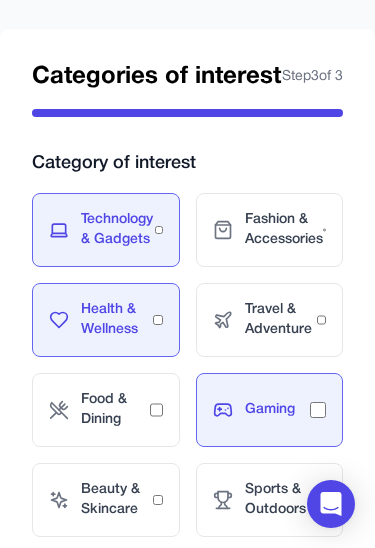 click on "Food & Dining" at bounding box center (115, 410) 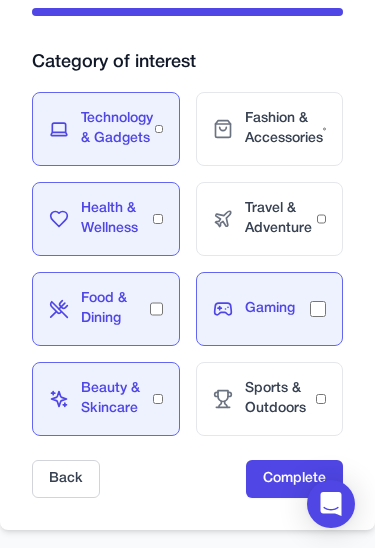 scroll, scrollTop: 223, scrollLeft: 0, axis: vertical 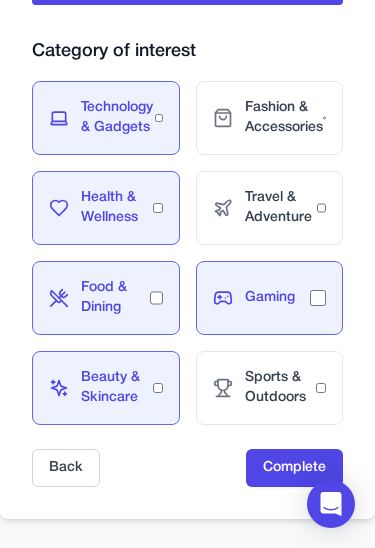 click on "Sports & Outdoors" at bounding box center (281, 388) 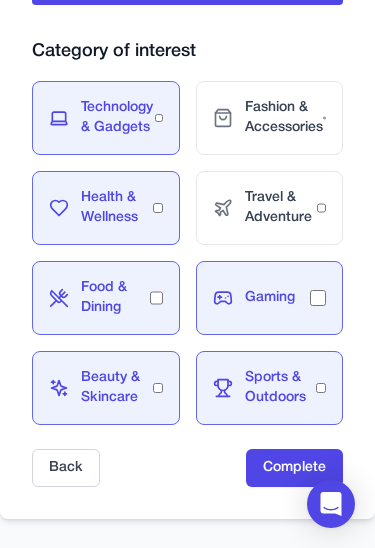 click on "Complete" at bounding box center (294, 468) 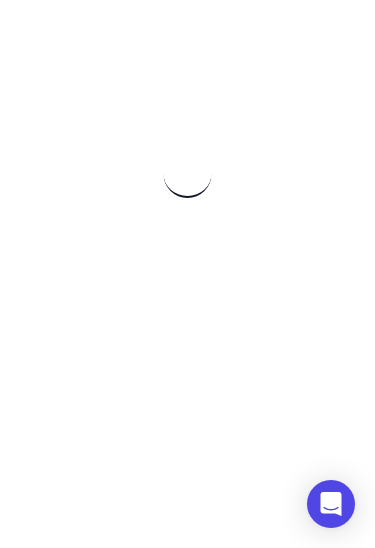 scroll, scrollTop: 100, scrollLeft: 0, axis: vertical 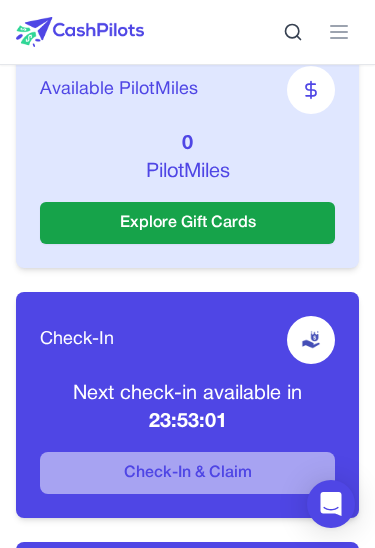 click on "Explore Gift Cards" at bounding box center (187, 223) 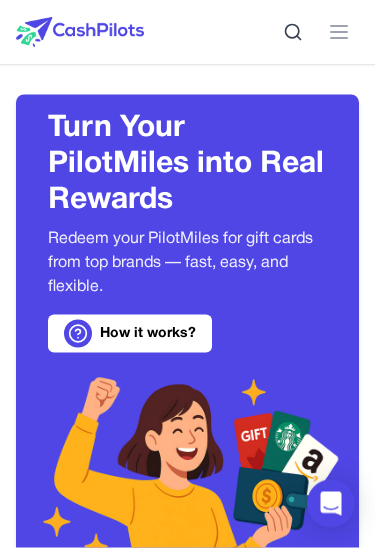 scroll, scrollTop: 0, scrollLeft: 0, axis: both 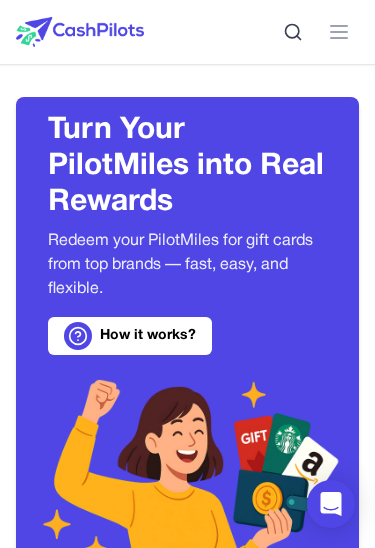click 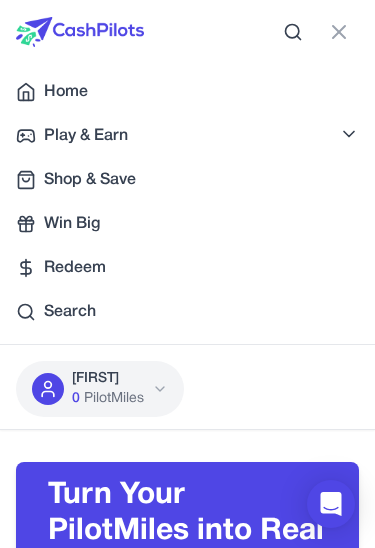click on "Play & Earn" at bounding box center [187, 136] 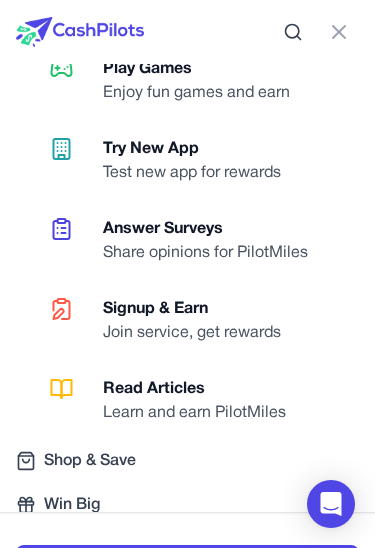 scroll, scrollTop: 115, scrollLeft: 0, axis: vertical 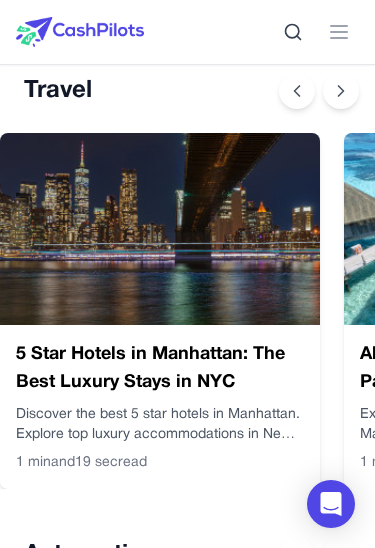 click at bounding box center (160, 229) 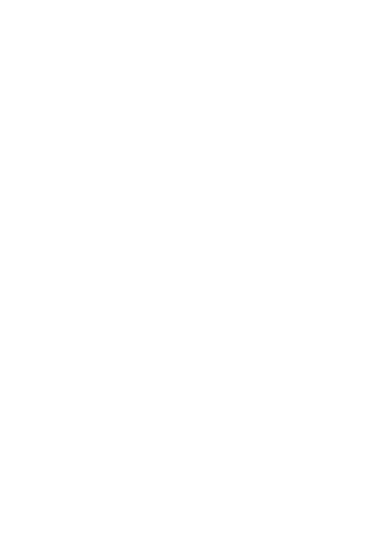 scroll, scrollTop: 0, scrollLeft: 0, axis: both 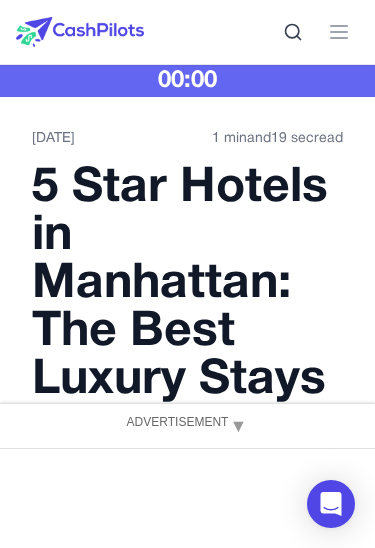 click 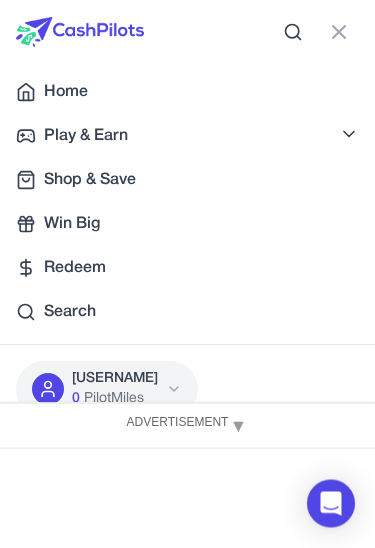 scroll, scrollTop: 1069, scrollLeft: 0, axis: vertical 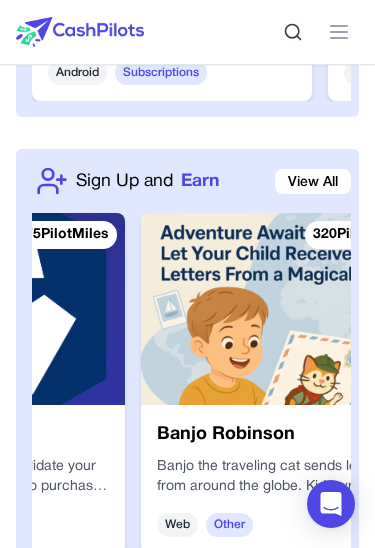 click at bounding box center (281, 309) 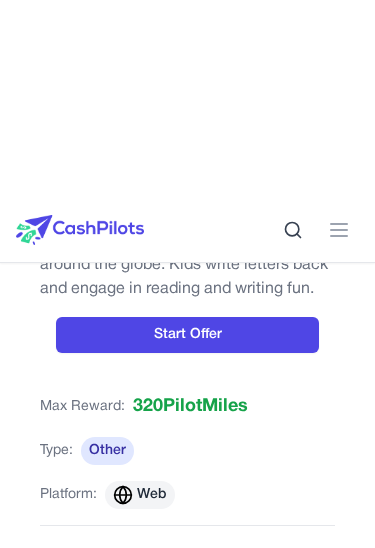 scroll, scrollTop: 223, scrollLeft: 0, axis: vertical 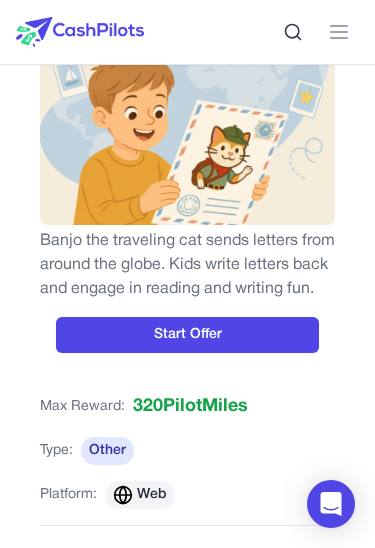 click on "Start Offer" at bounding box center (187, 335) 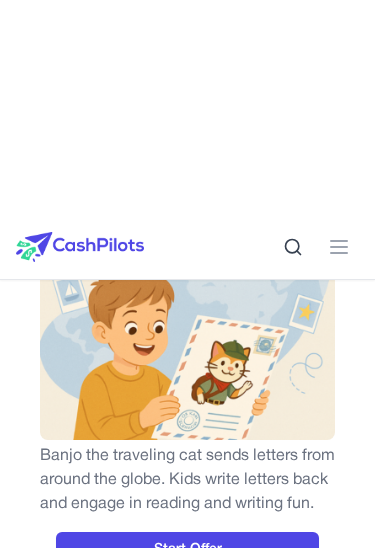 scroll, scrollTop: 0, scrollLeft: 0, axis: both 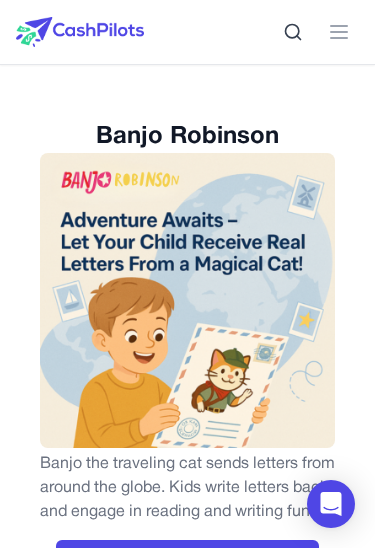 click 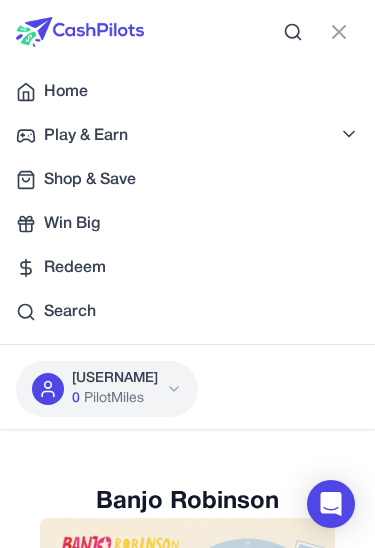 click 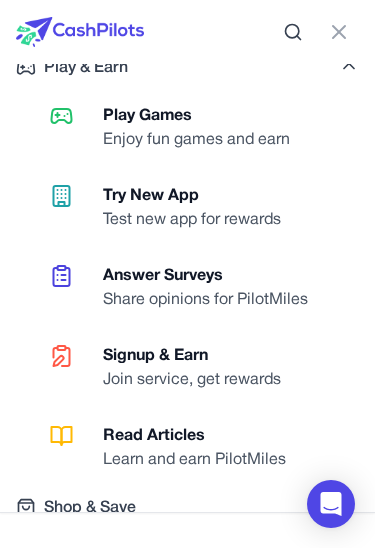 scroll, scrollTop: 69, scrollLeft: 0, axis: vertical 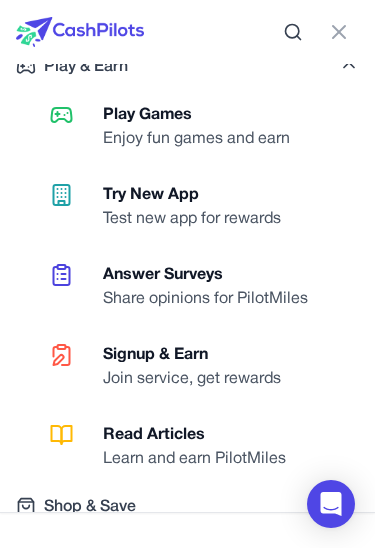 click on "Signup & Earn" at bounding box center [192, 355] 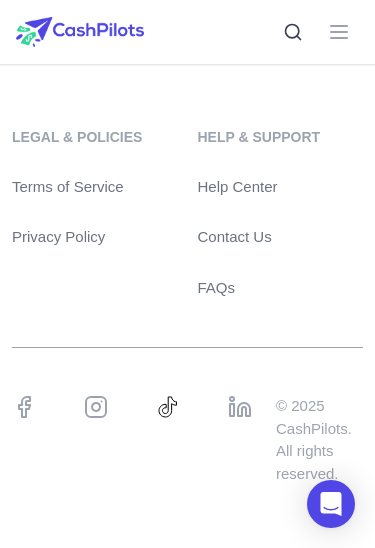 scroll, scrollTop: 7033, scrollLeft: 0, axis: vertical 